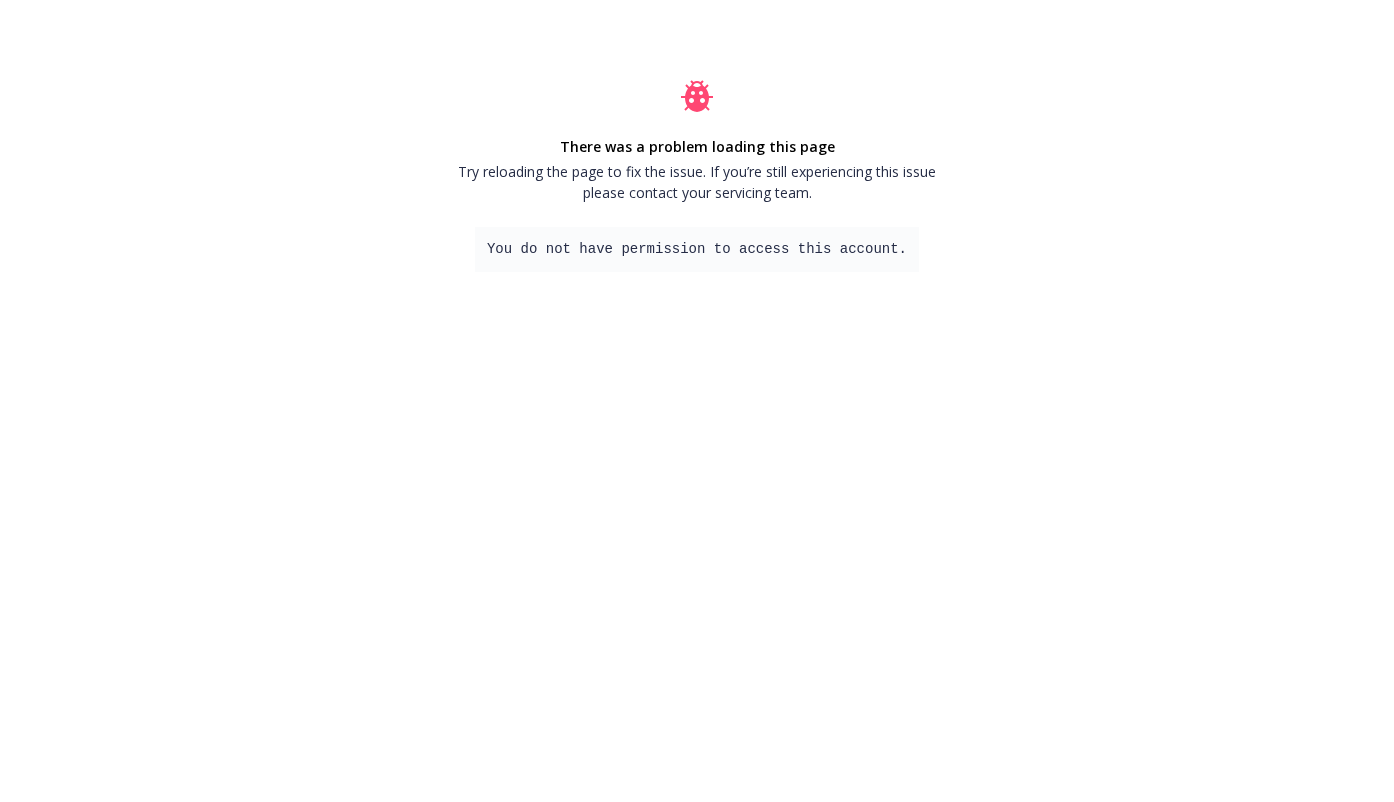 scroll, scrollTop: 0, scrollLeft: 0, axis: both 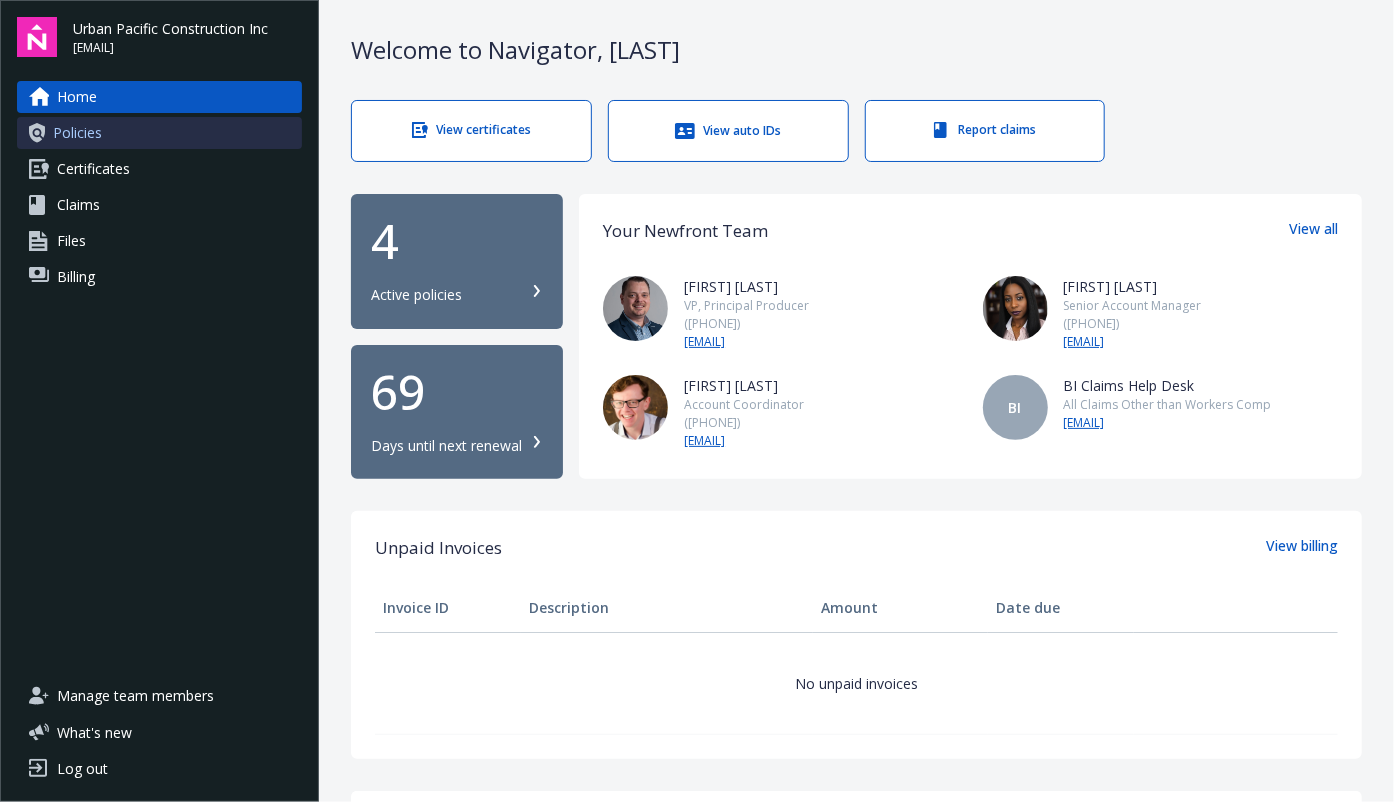 click on "Policies" at bounding box center [159, 133] 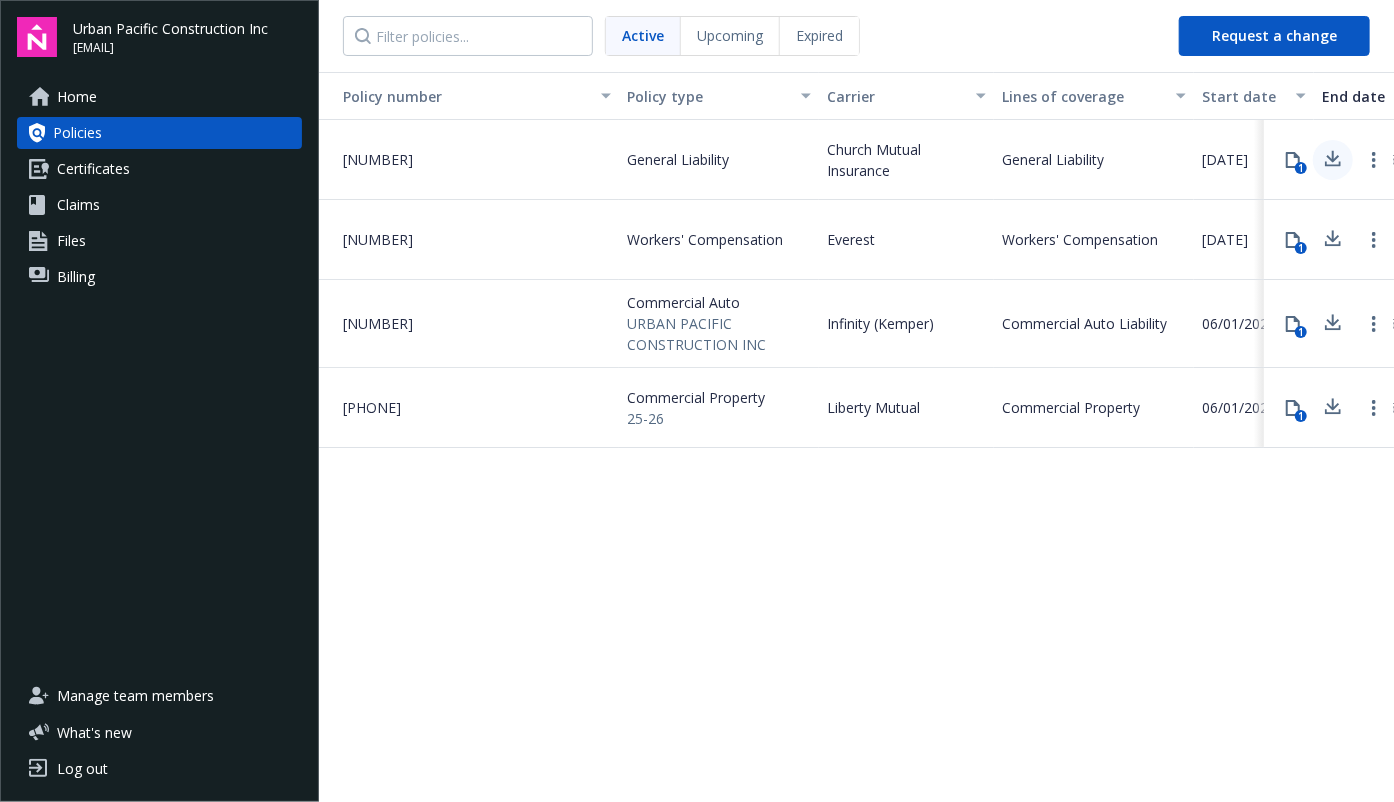 click at bounding box center (1333, 156) 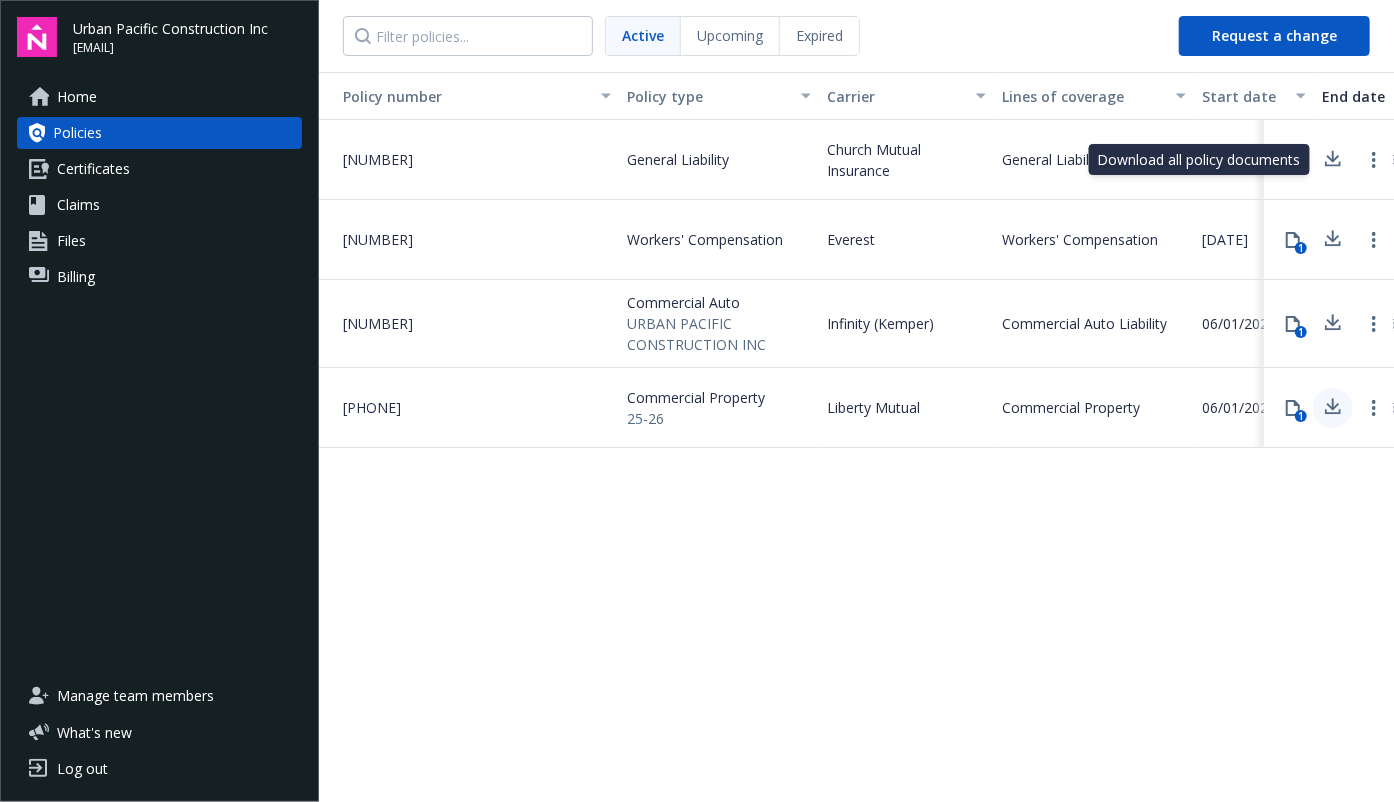 click at bounding box center (1333, 404) 